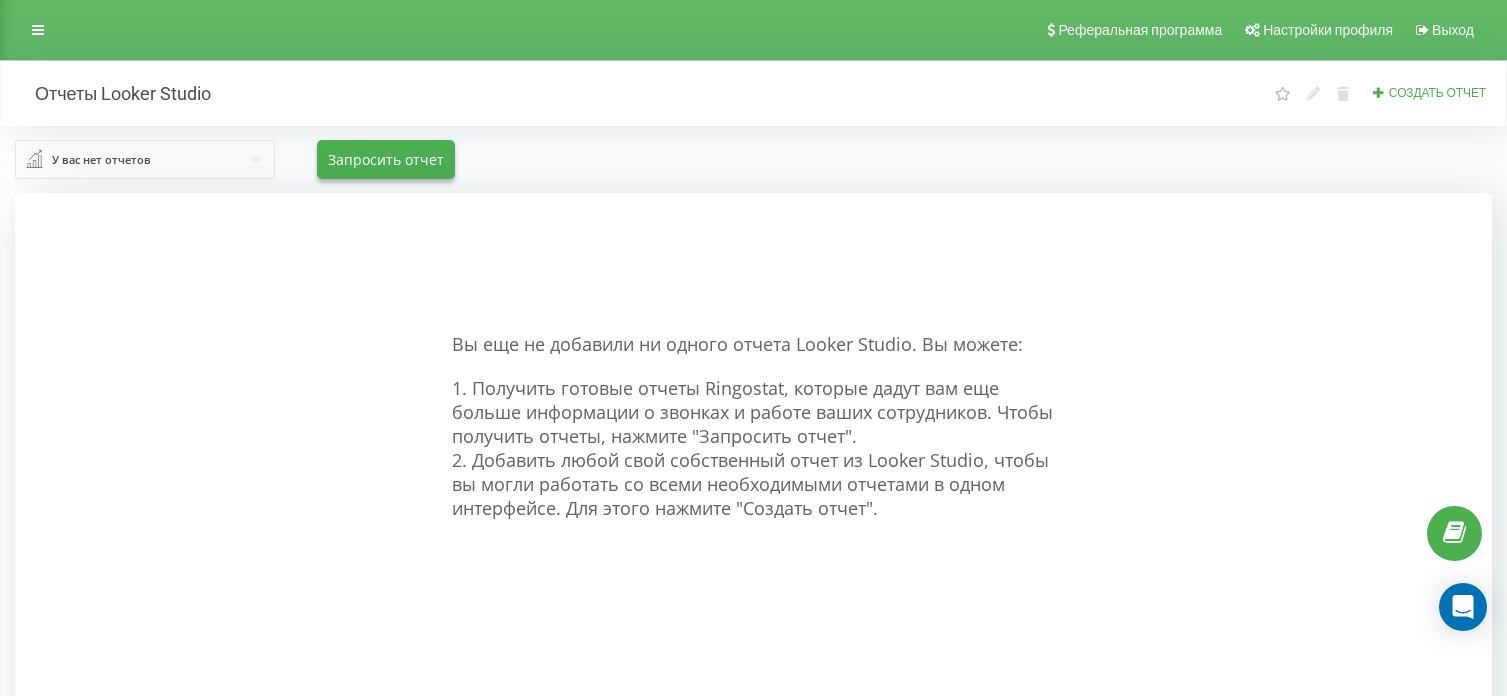 scroll, scrollTop: 0, scrollLeft: 0, axis: both 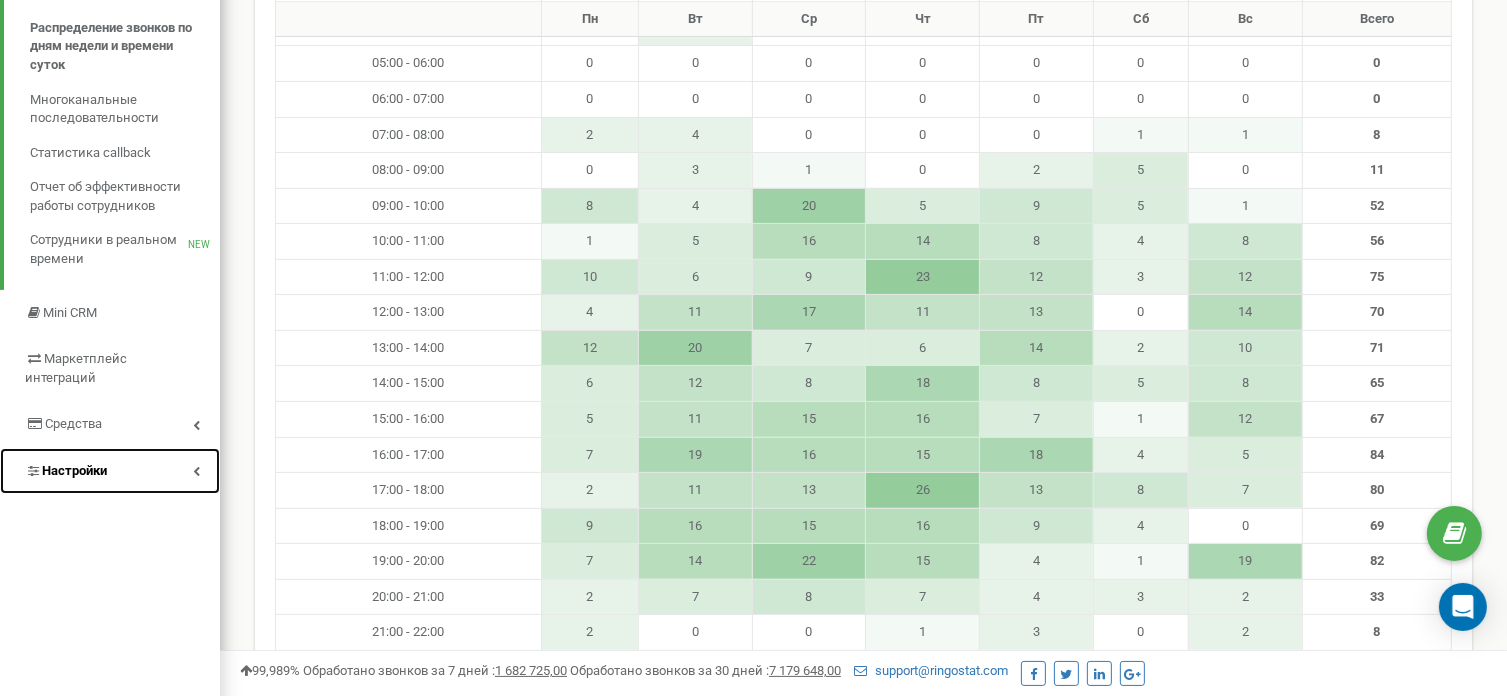 click on "Настройки" at bounding box center (74, 470) 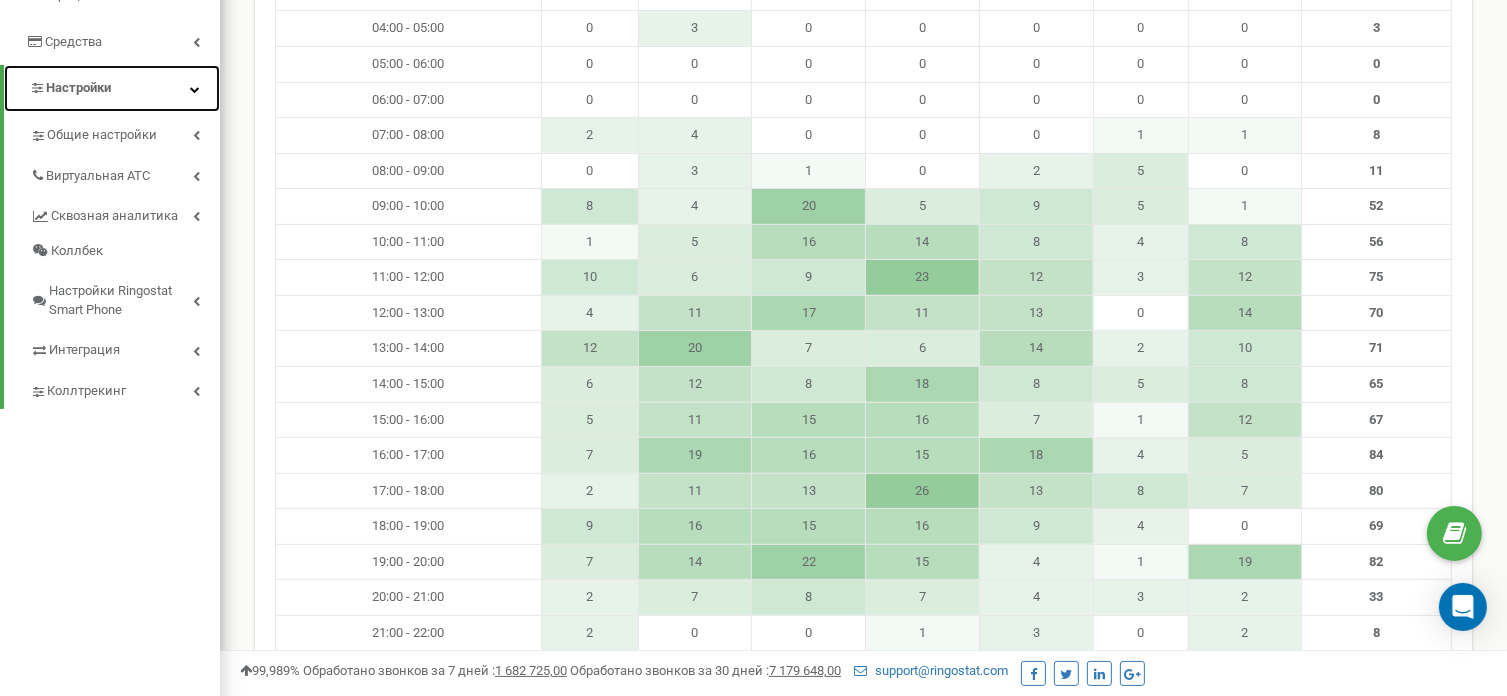 scroll, scrollTop: 17, scrollLeft: 0, axis: vertical 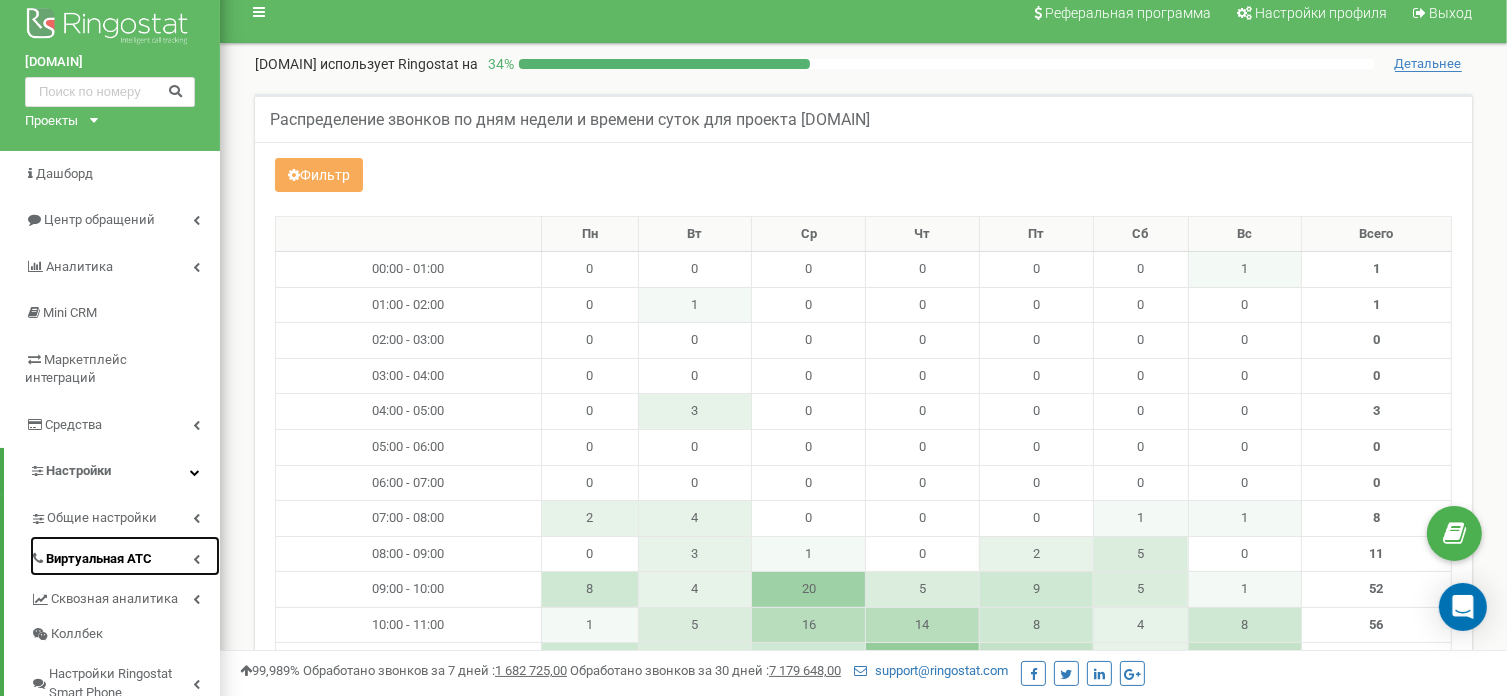 click on "Виртуальная АТС" at bounding box center (99, 559) 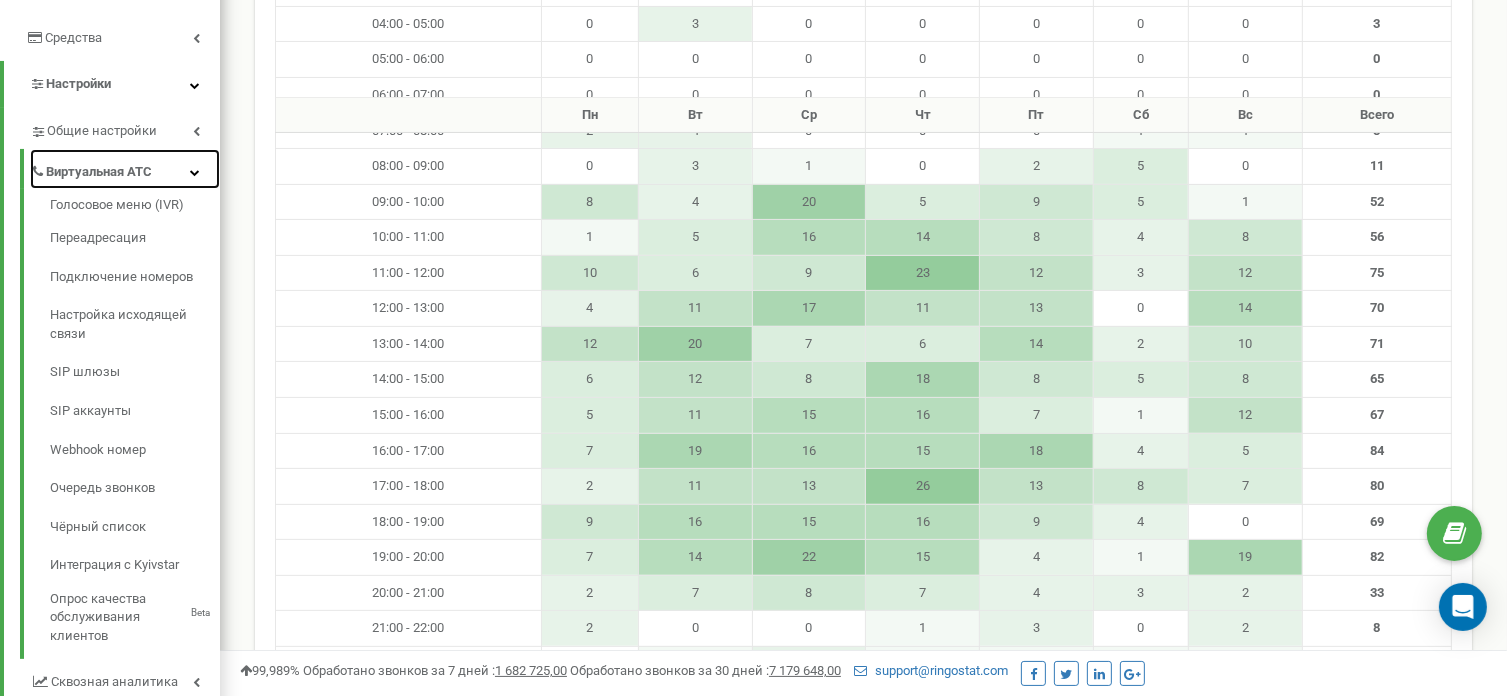 scroll, scrollTop: 400, scrollLeft: 0, axis: vertical 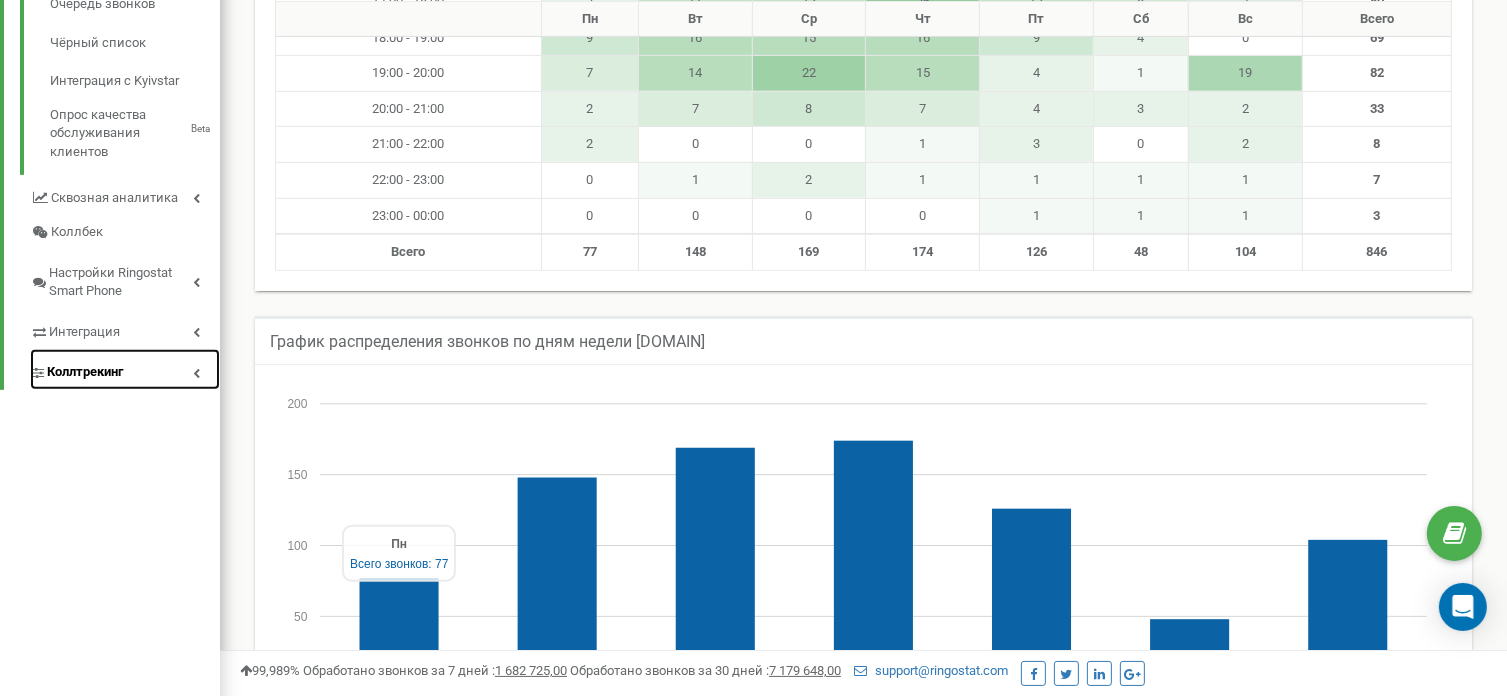 click on "Коллтрекинг" at bounding box center (85, 372) 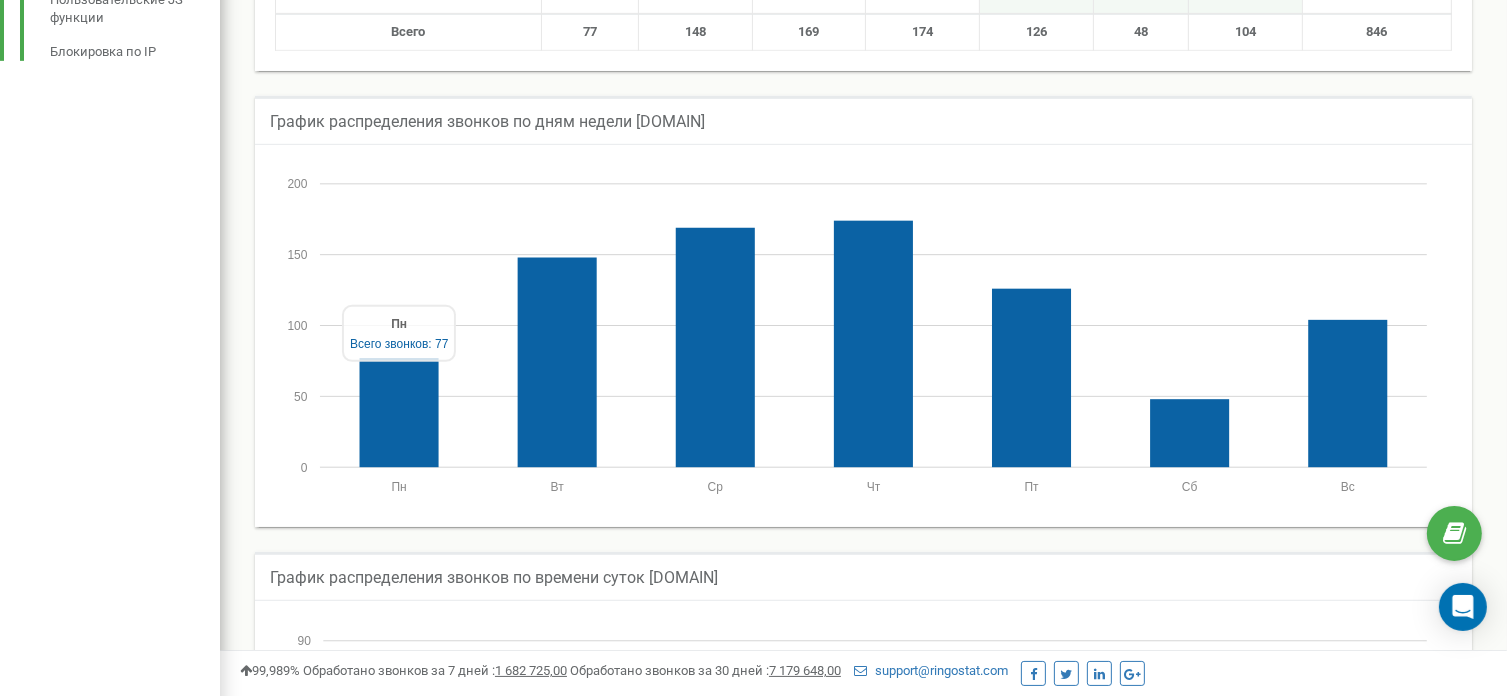 scroll, scrollTop: 1118, scrollLeft: 0, axis: vertical 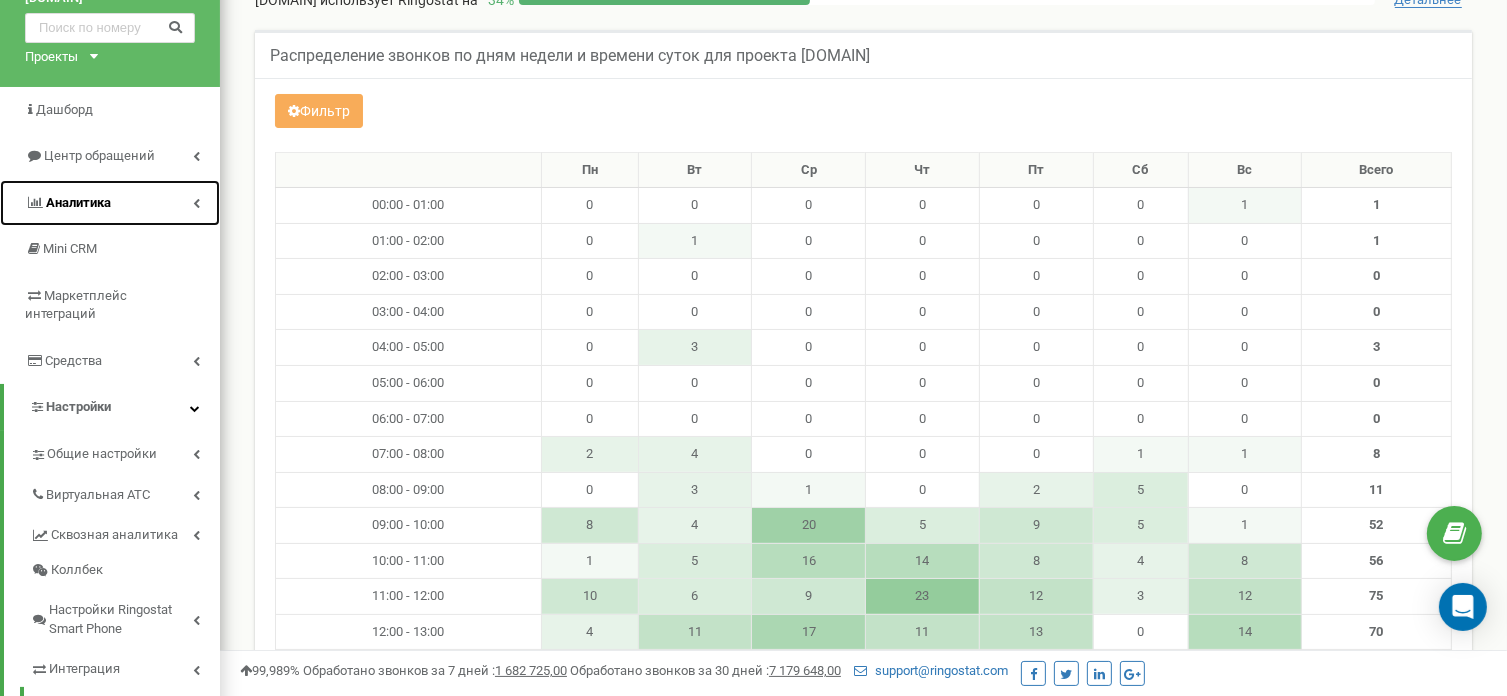 click on "Аналитика" at bounding box center [68, 203] 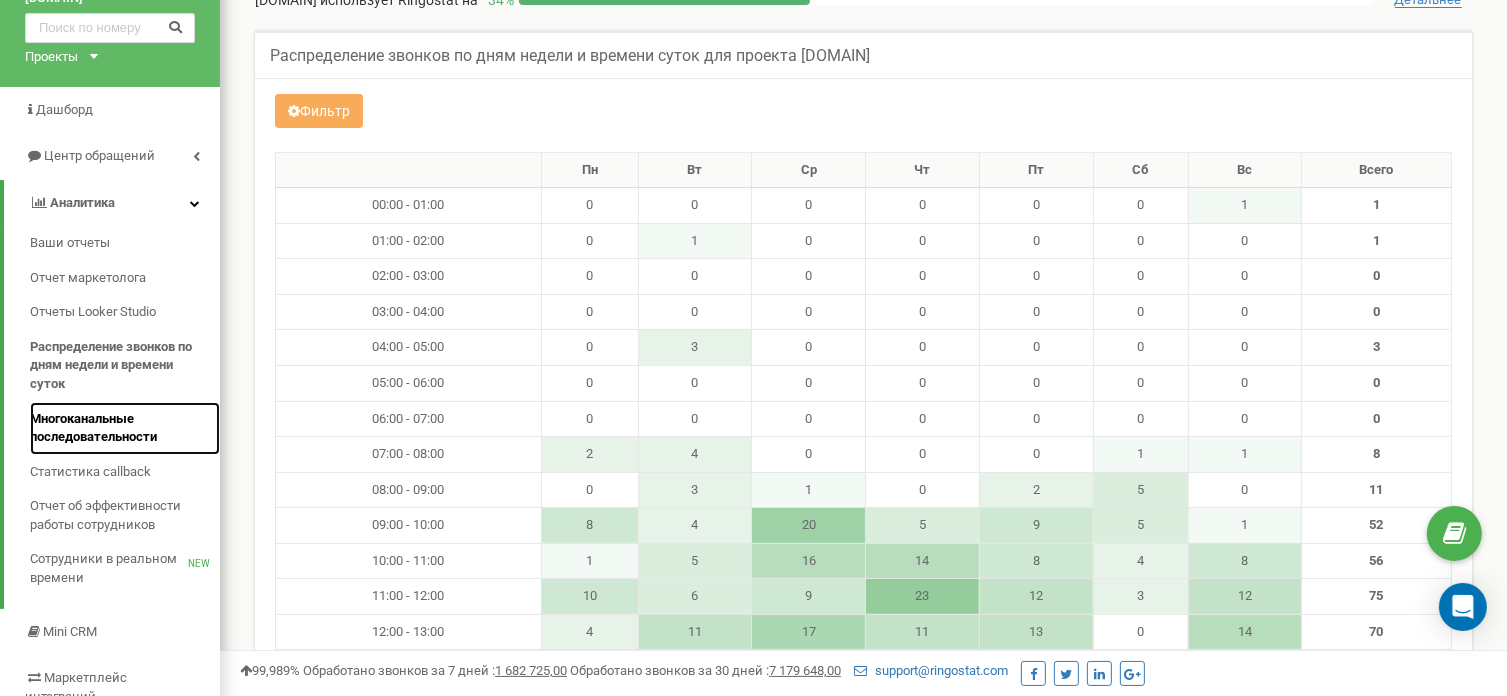 click on "Многоканальные последовательности" at bounding box center [120, 428] 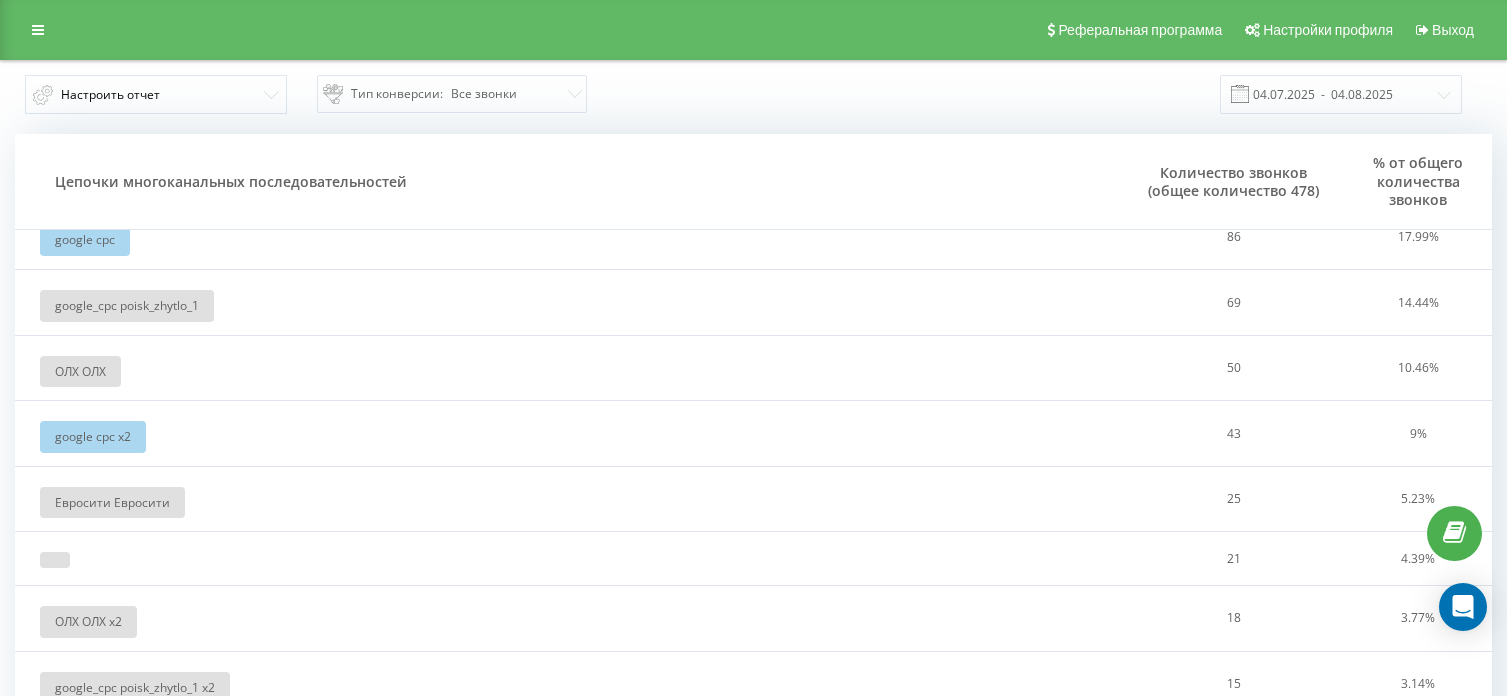 scroll, scrollTop: 0, scrollLeft: 0, axis: both 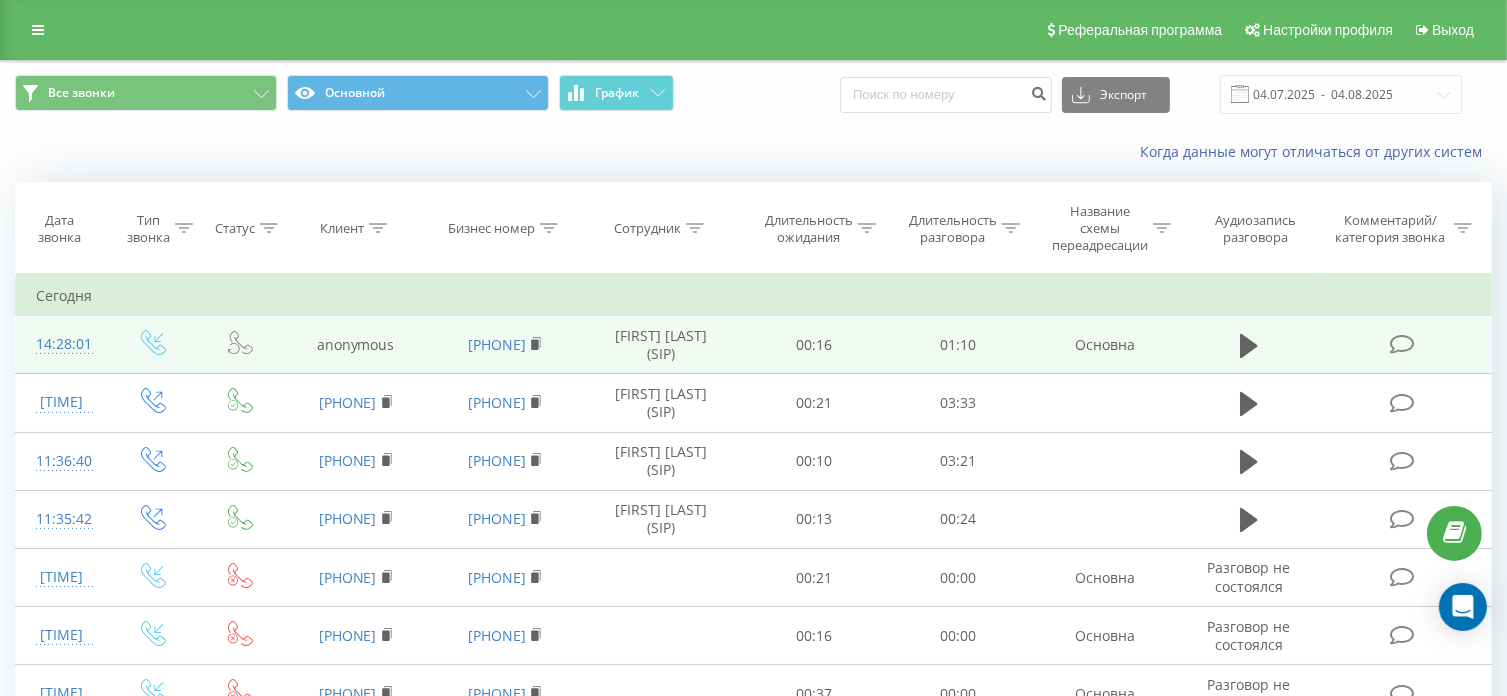 drag, startPoint x: 575, startPoint y: 335, endPoint x: 564, endPoint y: 334, distance: 11.045361 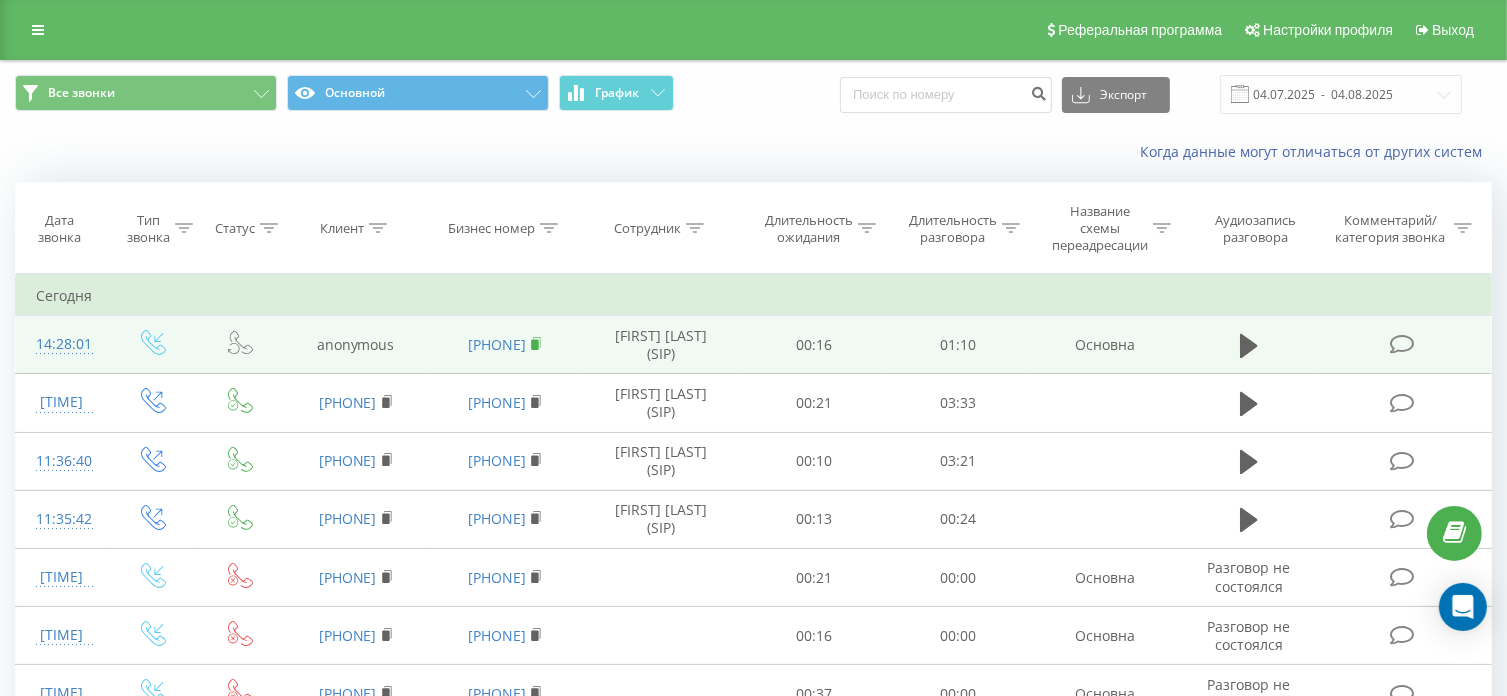 click 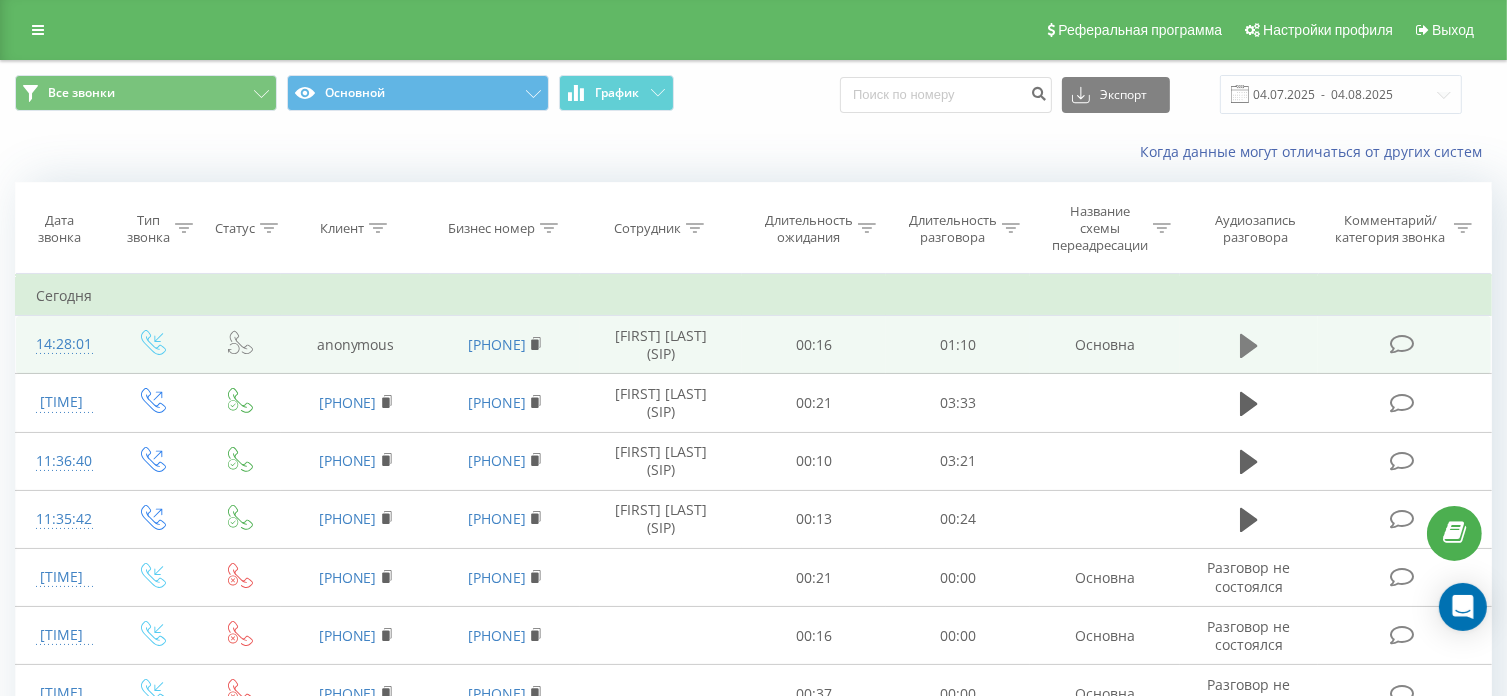 click 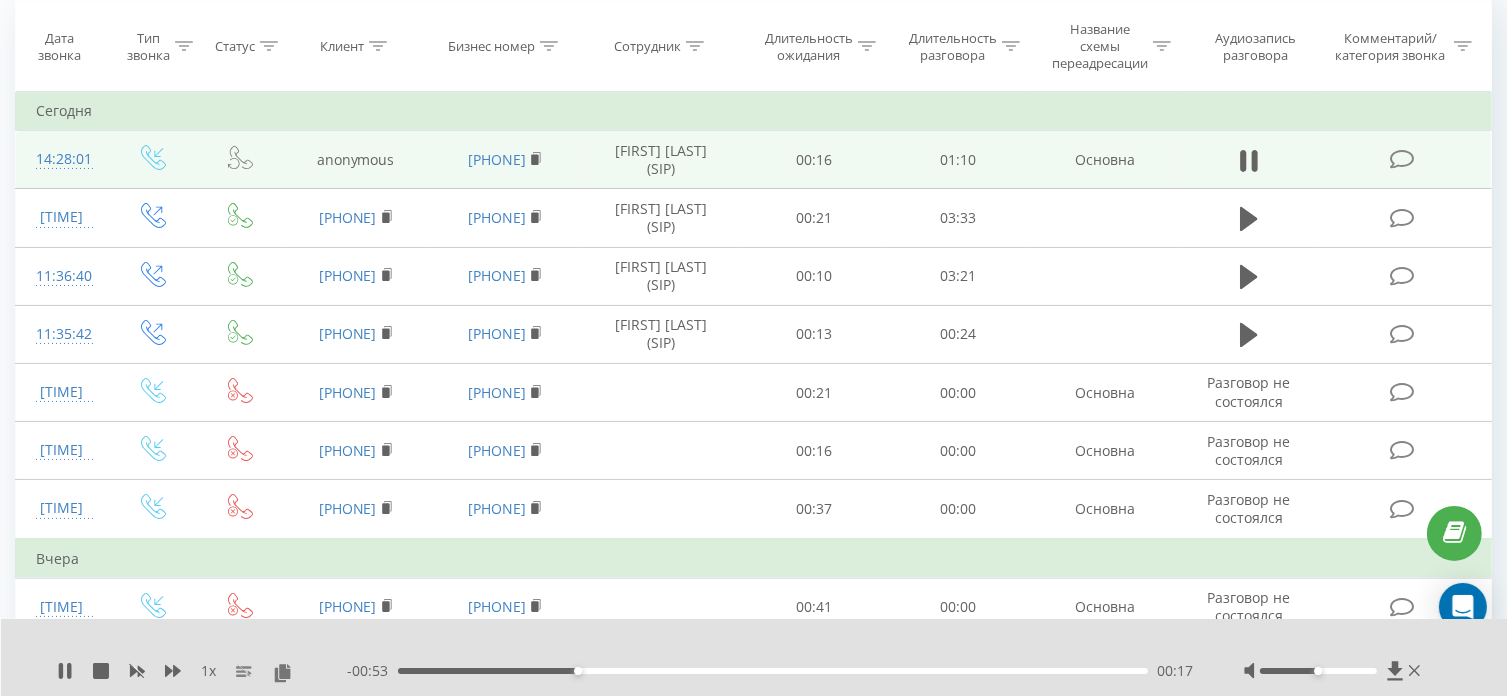 scroll, scrollTop: 192, scrollLeft: 0, axis: vertical 